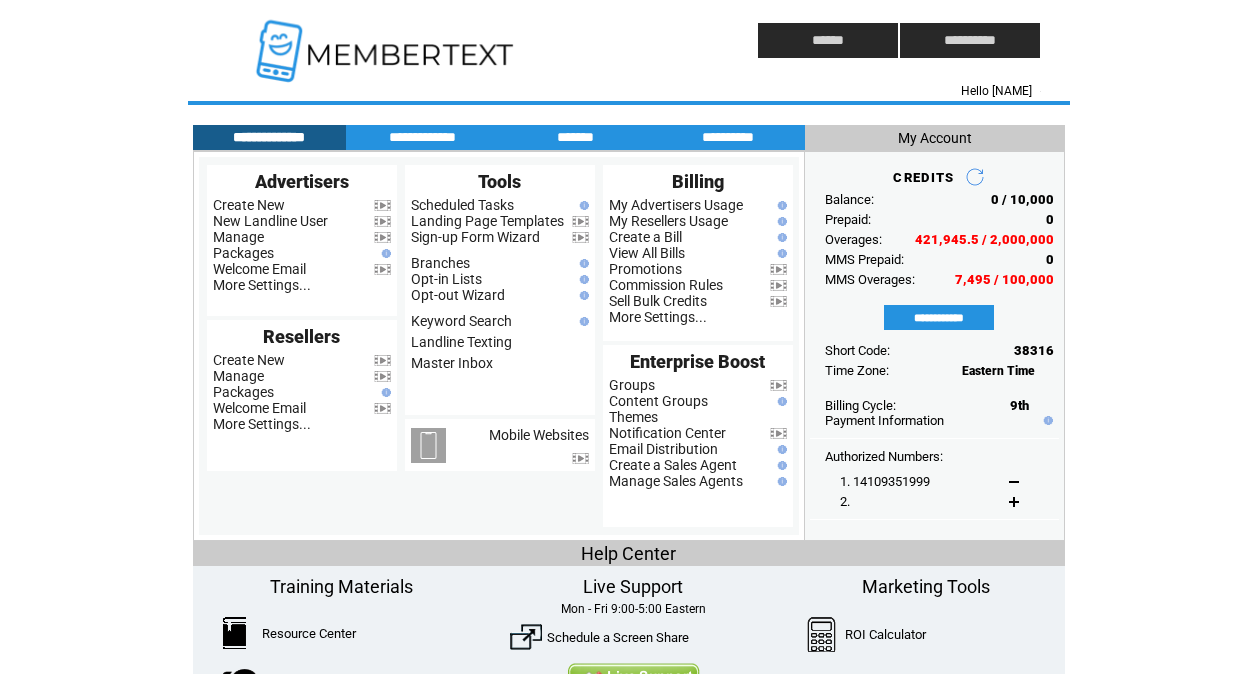 scroll, scrollTop: 0, scrollLeft: 0, axis: both 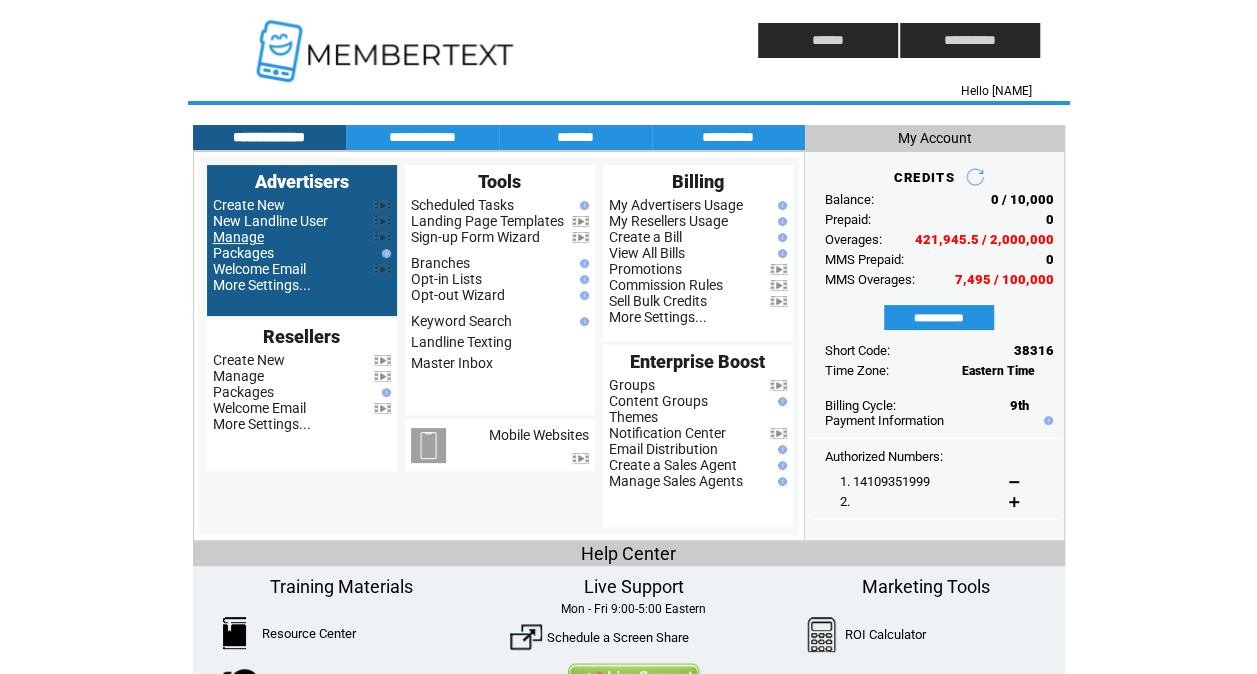 click on "Manage" at bounding box center [238, 237] 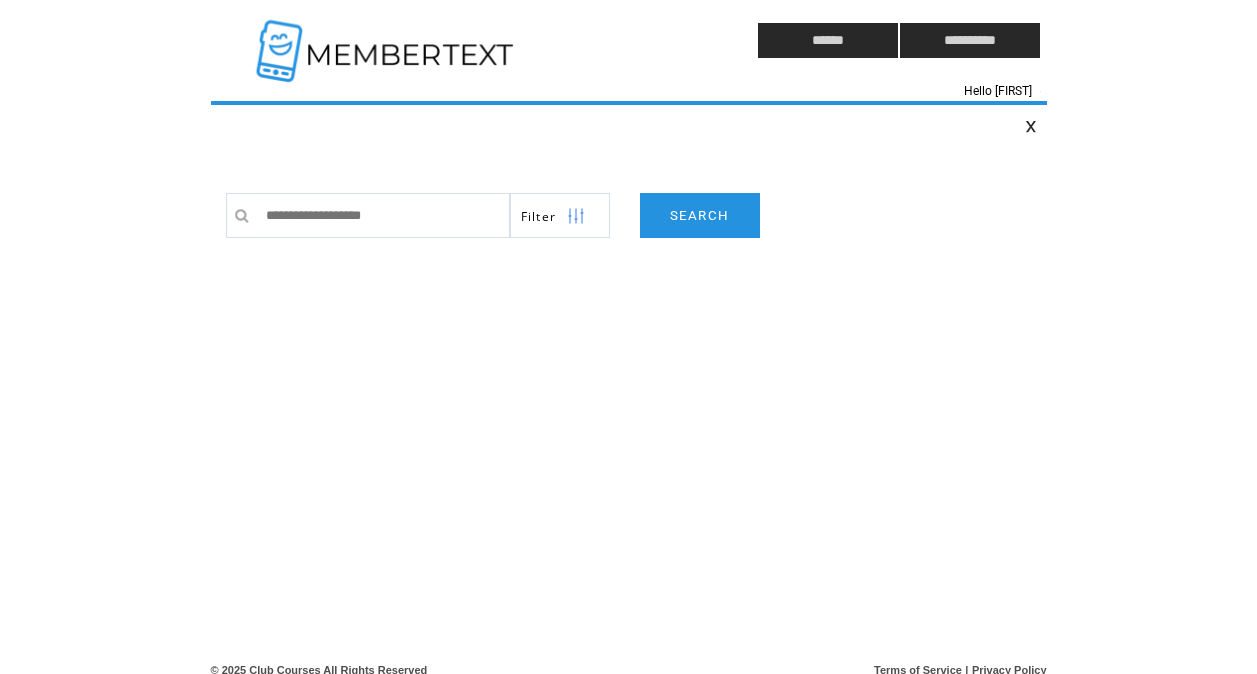scroll, scrollTop: 0, scrollLeft: 0, axis: both 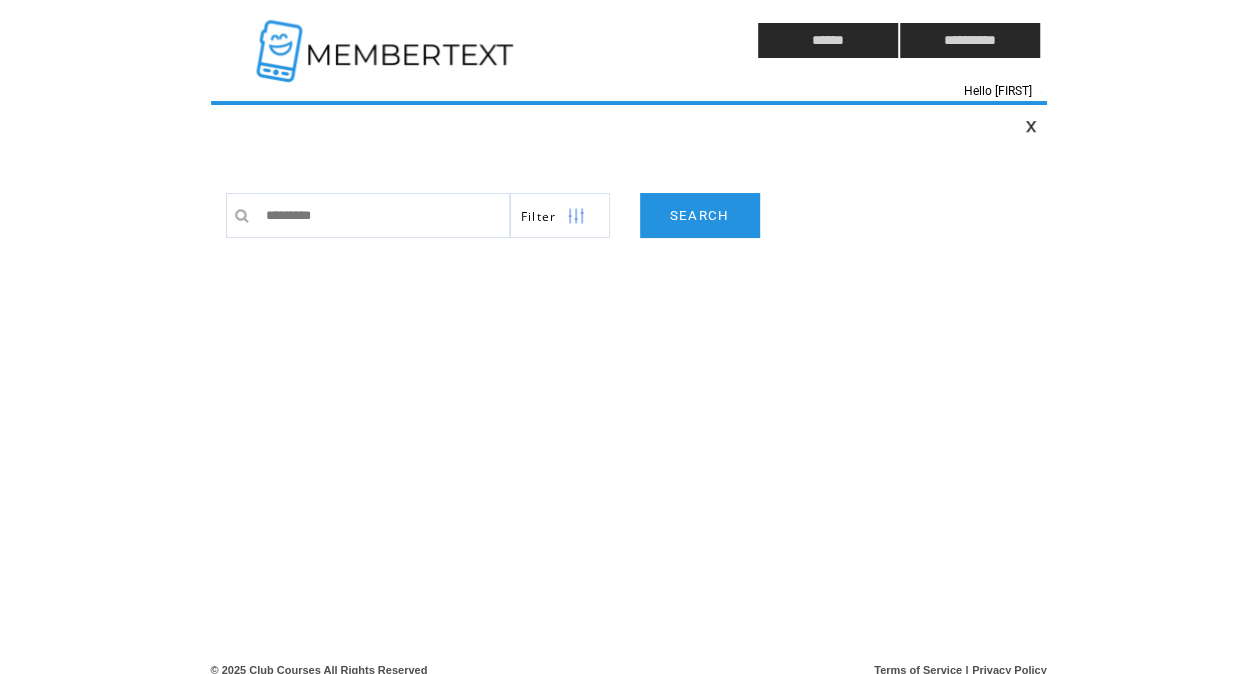 type on "**********" 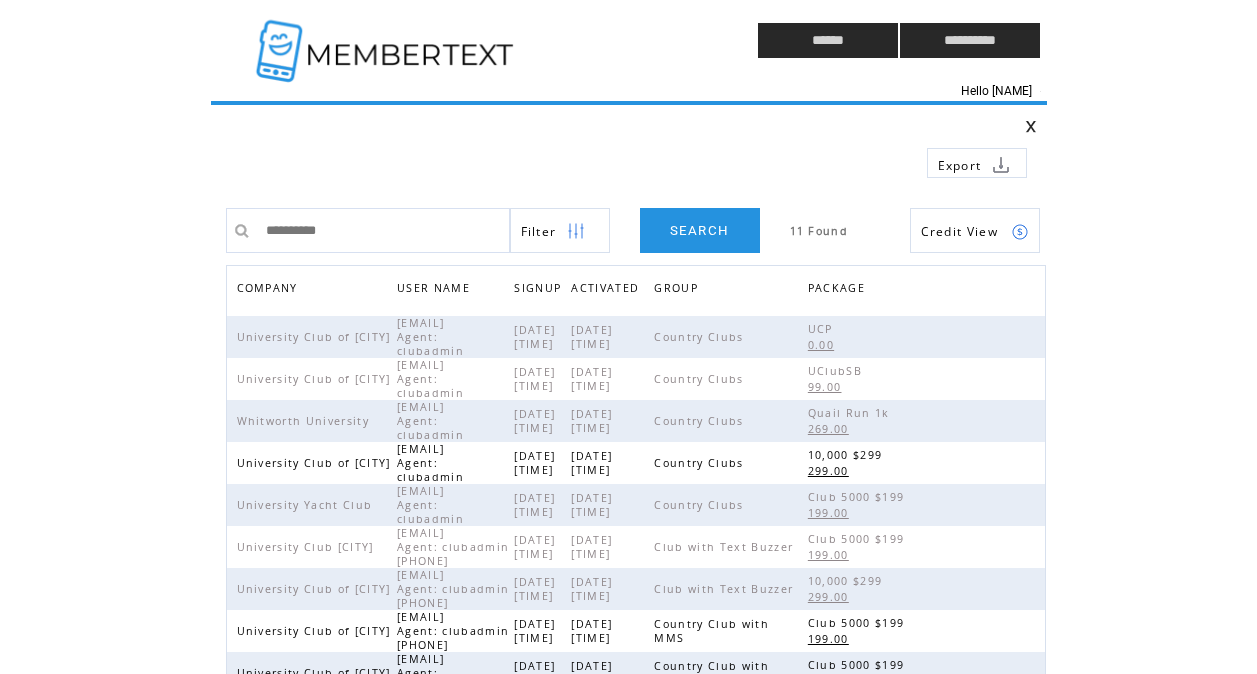 scroll, scrollTop: 0, scrollLeft: 0, axis: both 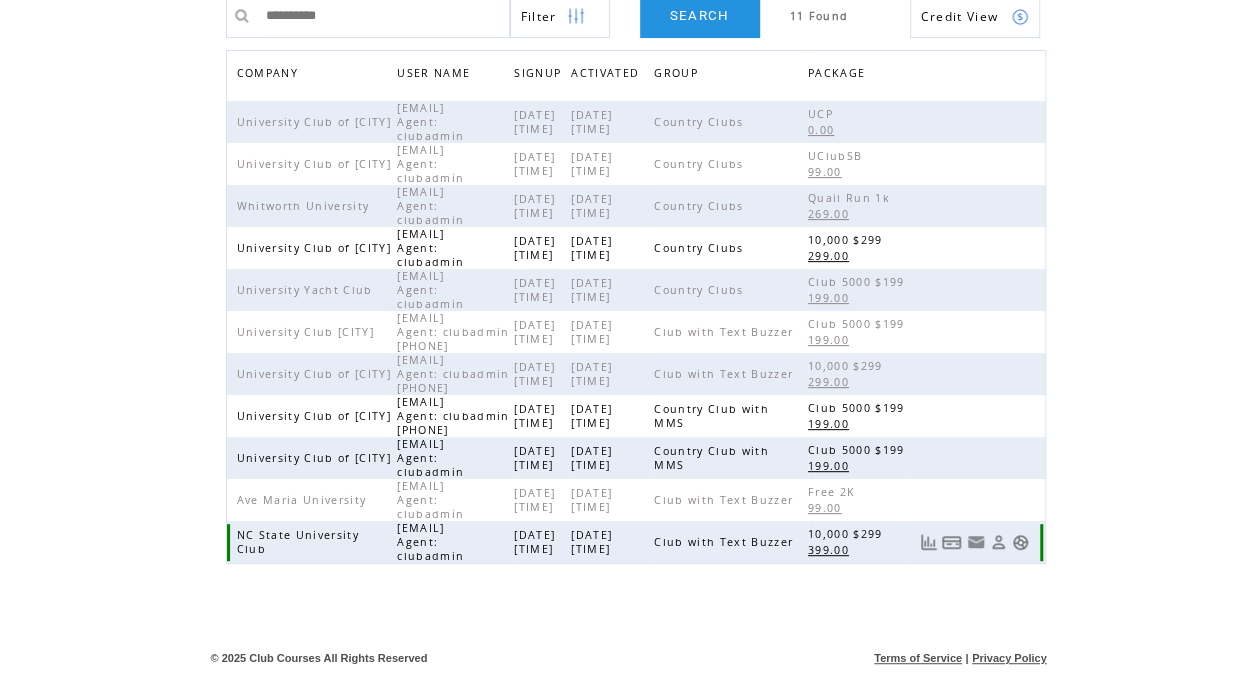 click at bounding box center (1020, 542) 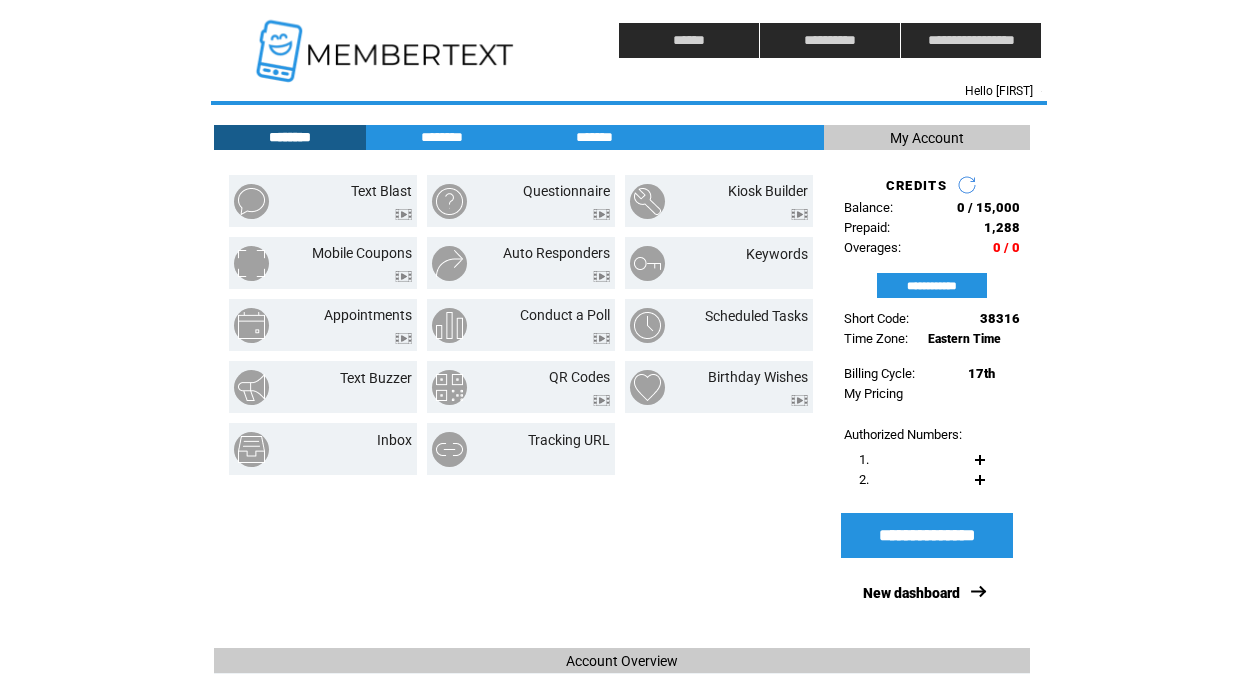 scroll, scrollTop: 0, scrollLeft: 0, axis: both 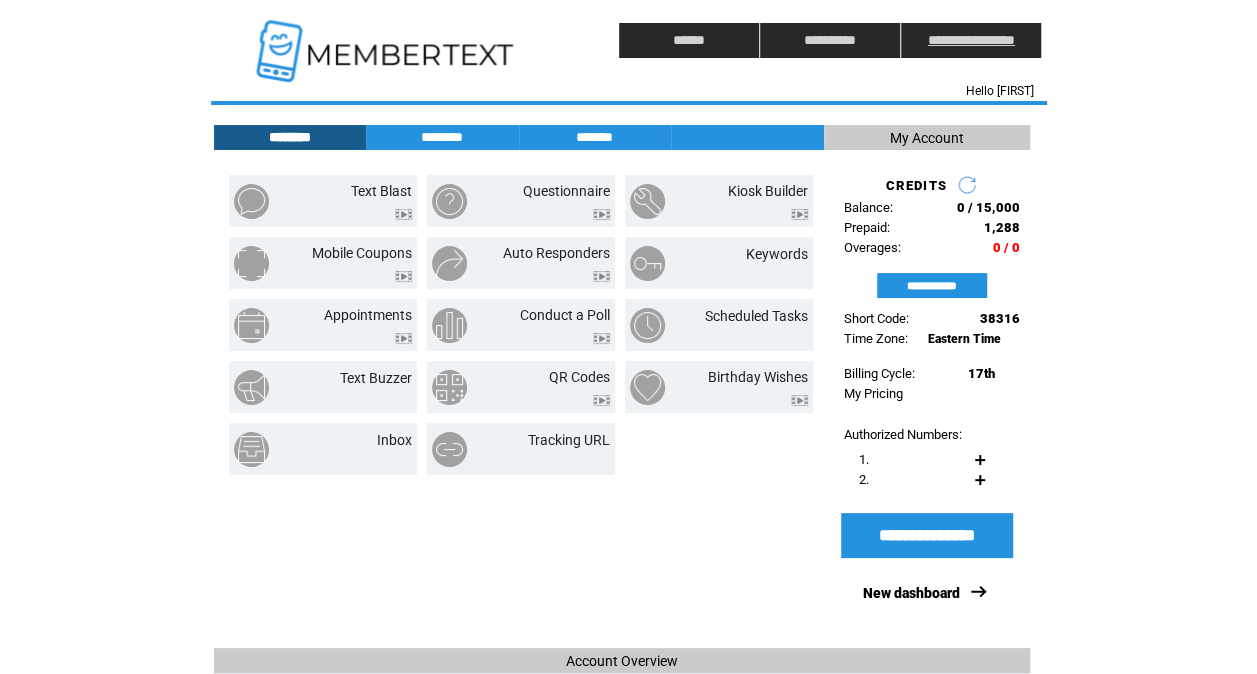 click on "**********" at bounding box center [971, 40] 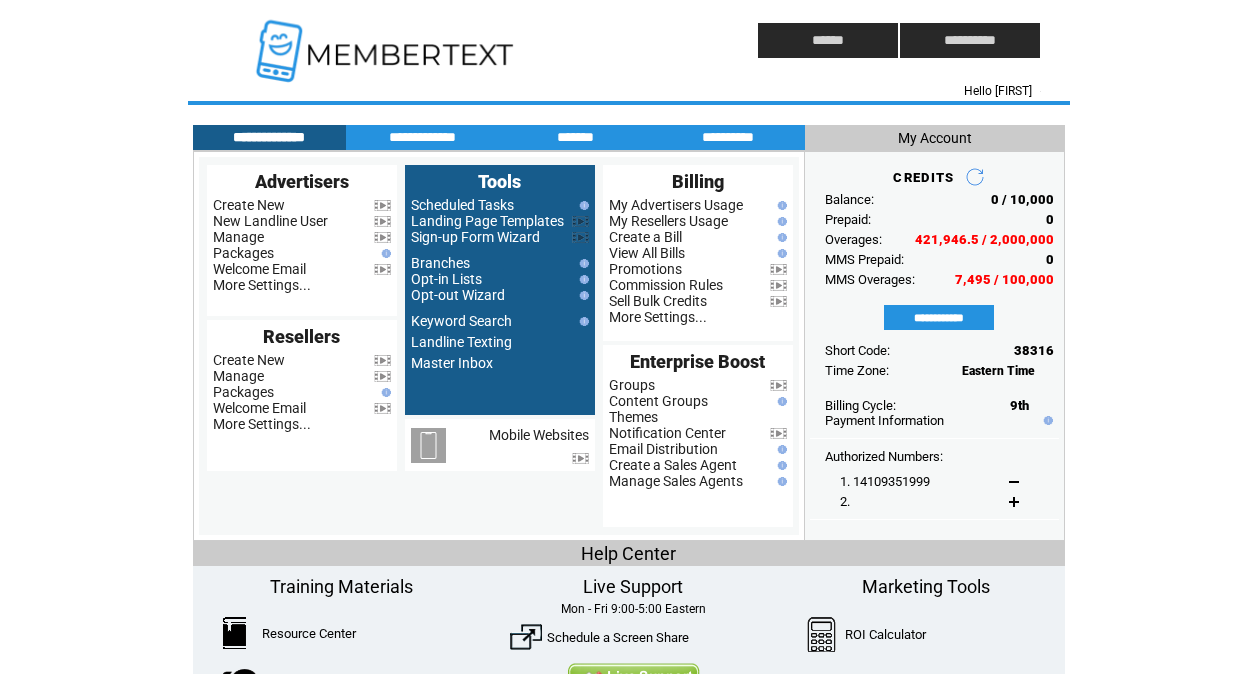 scroll, scrollTop: 0, scrollLeft: 0, axis: both 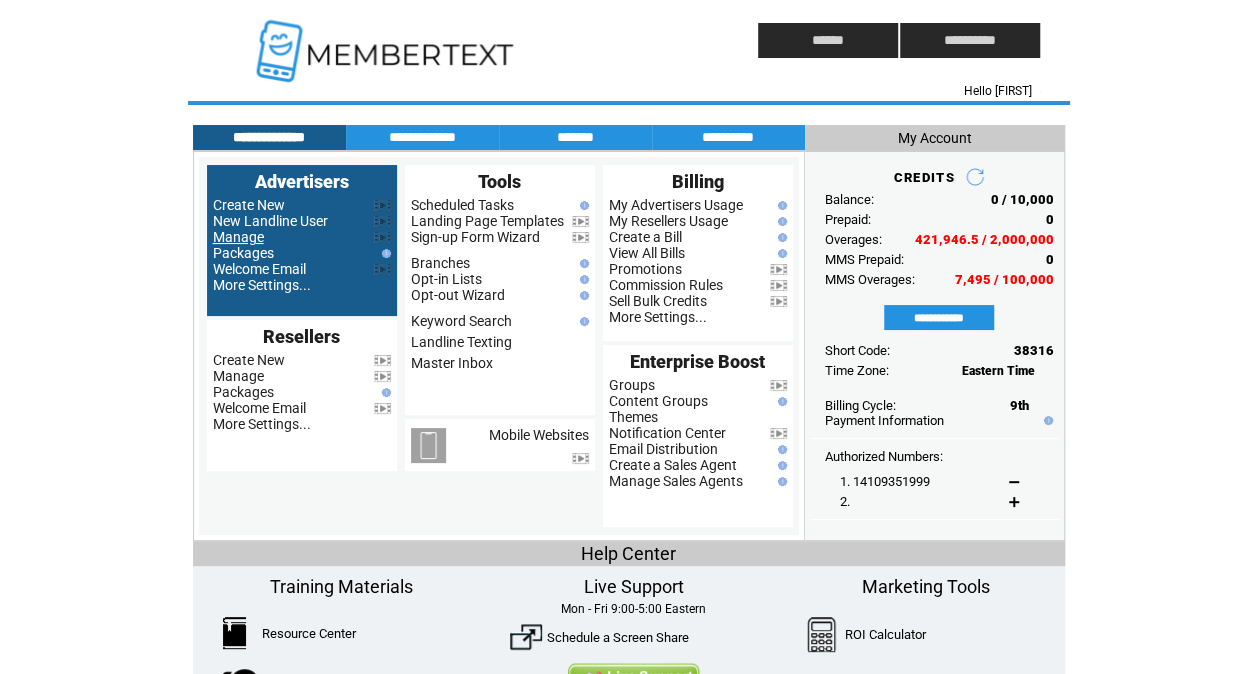 click on "Manage" at bounding box center [238, 237] 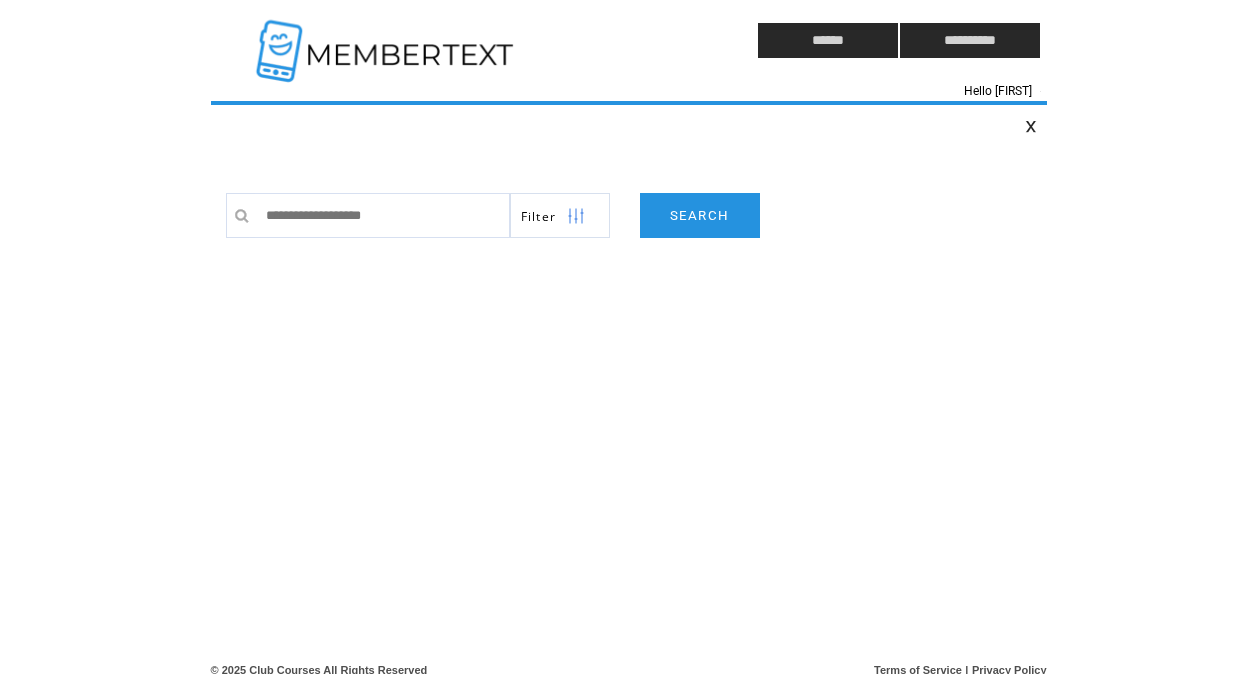 scroll, scrollTop: 0, scrollLeft: 0, axis: both 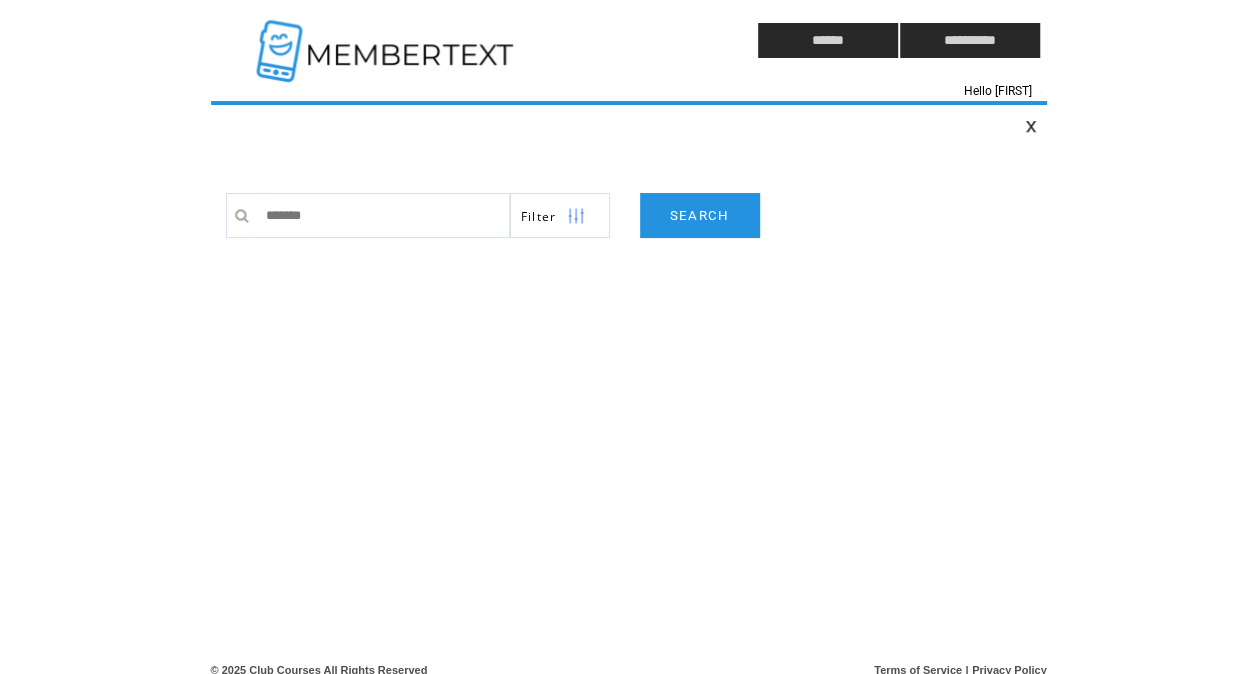 type on "********" 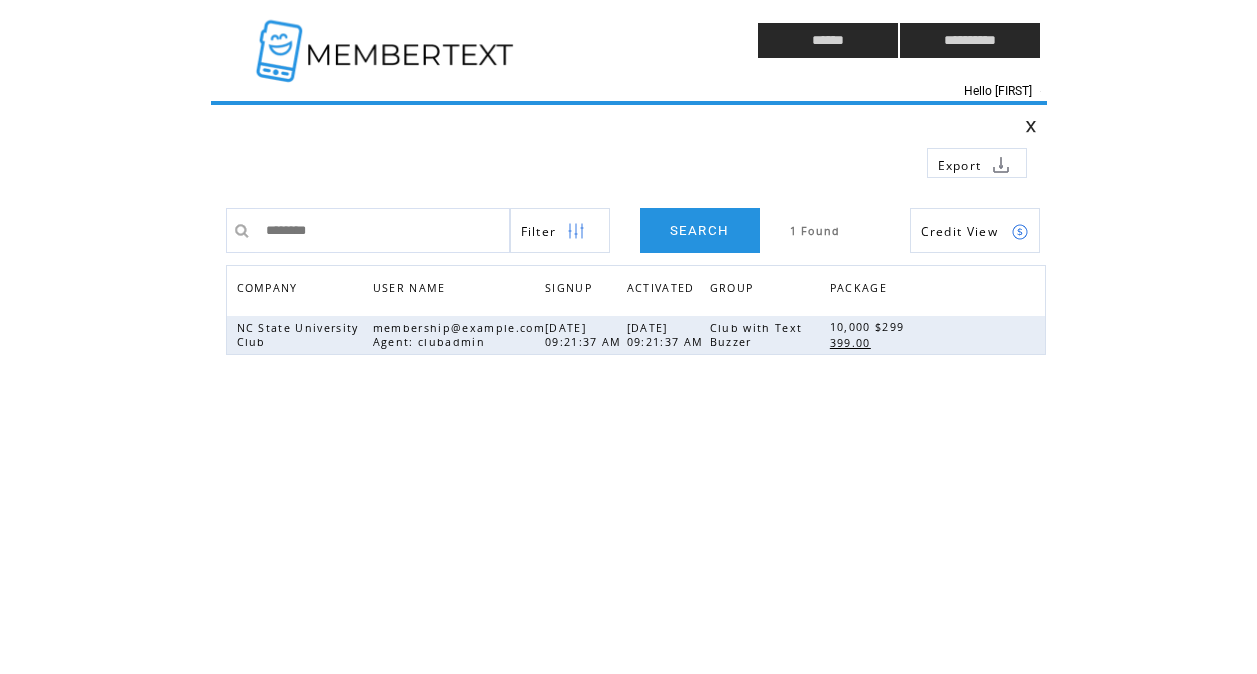 scroll, scrollTop: 0, scrollLeft: 0, axis: both 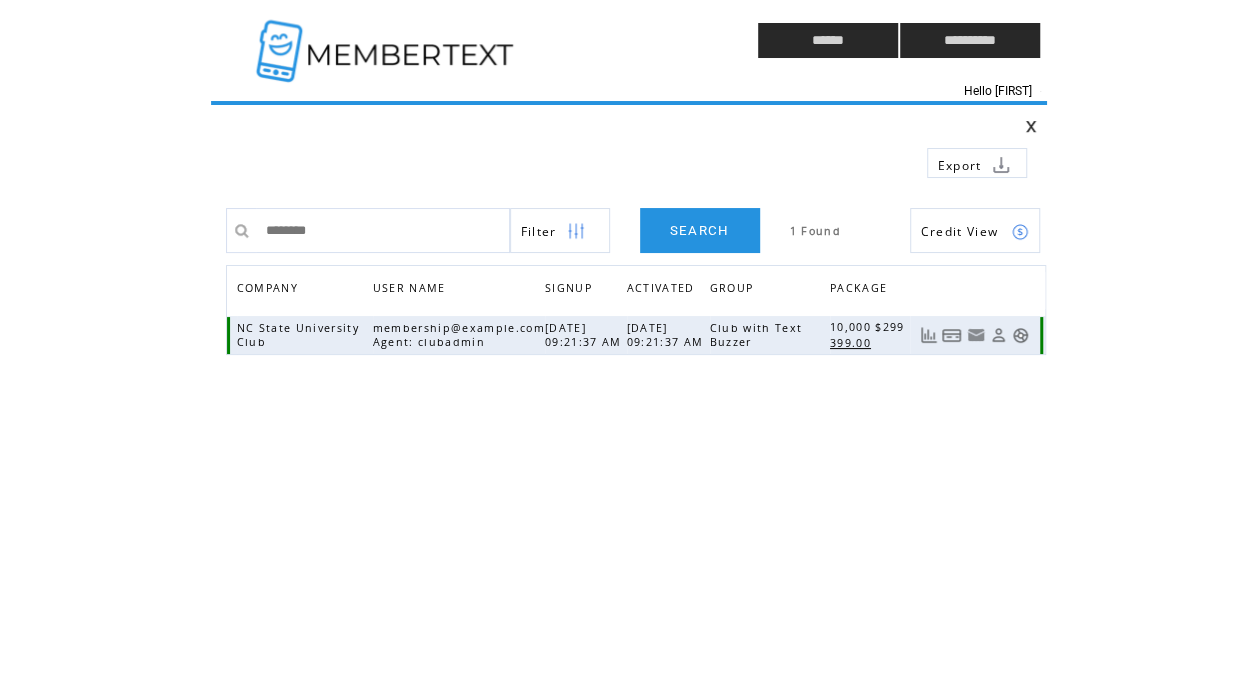 click at bounding box center [998, 335] 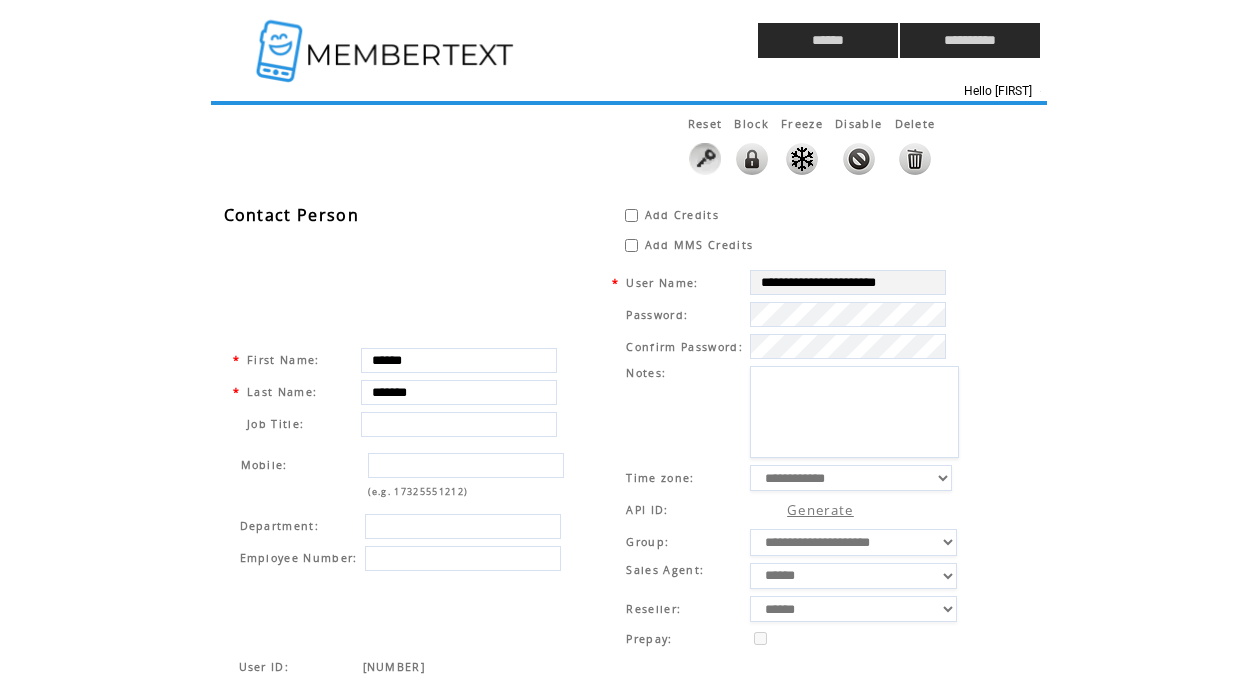 scroll, scrollTop: 0, scrollLeft: 0, axis: both 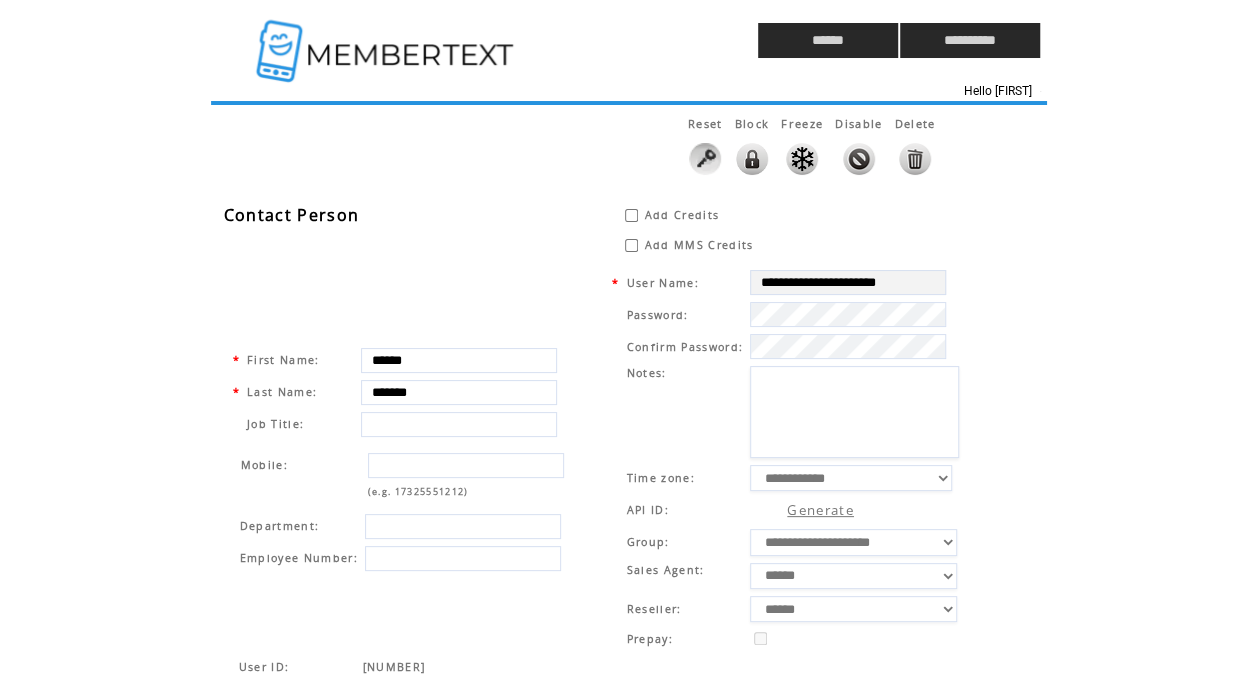click on "Add Credits *" at bounding box center [788, 215] 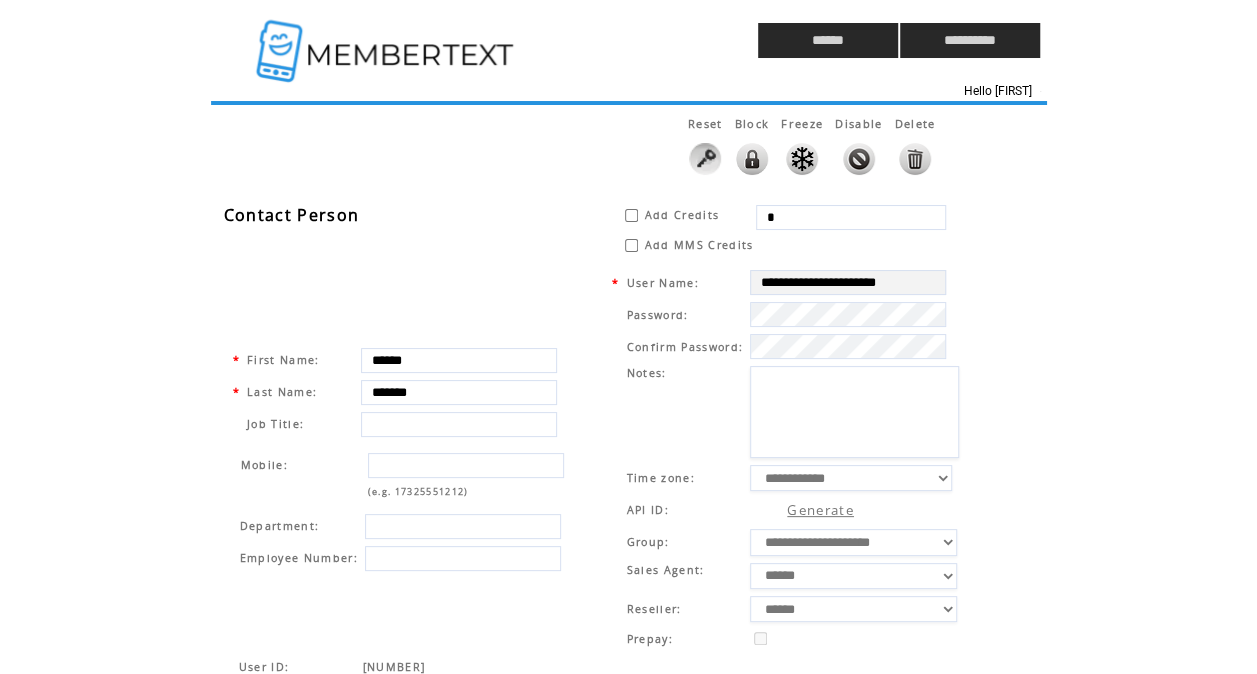 click on "*" at bounding box center (851, 217) 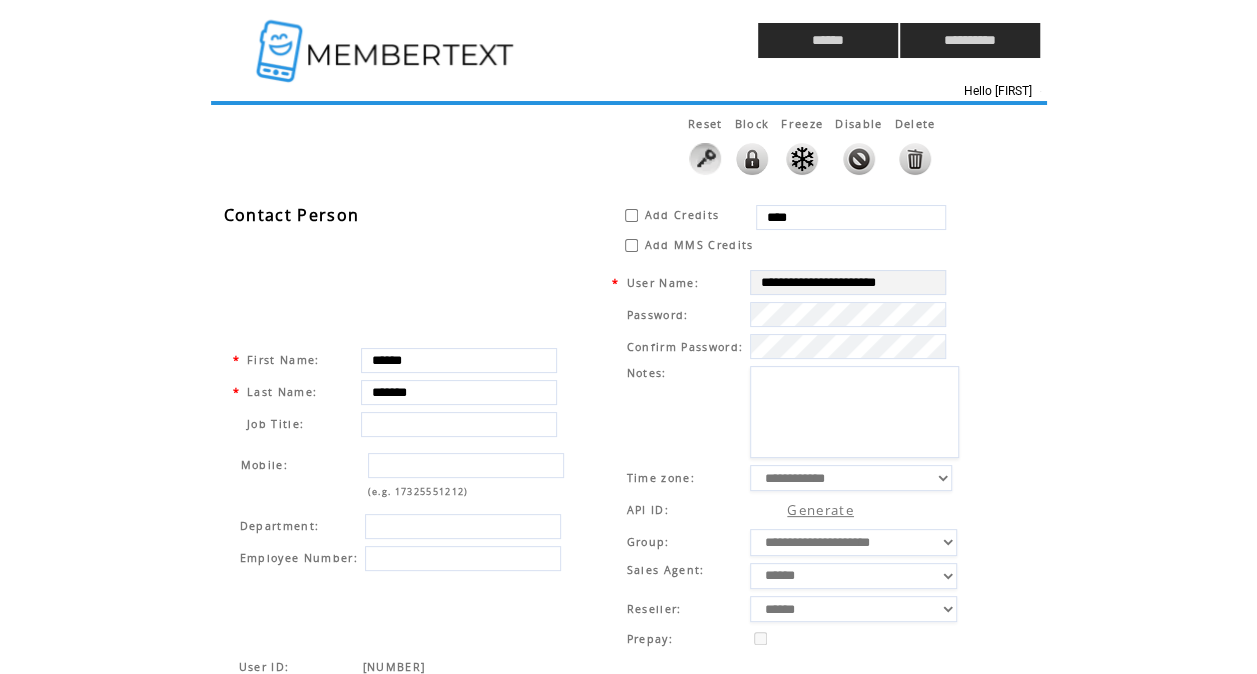 type on "****" 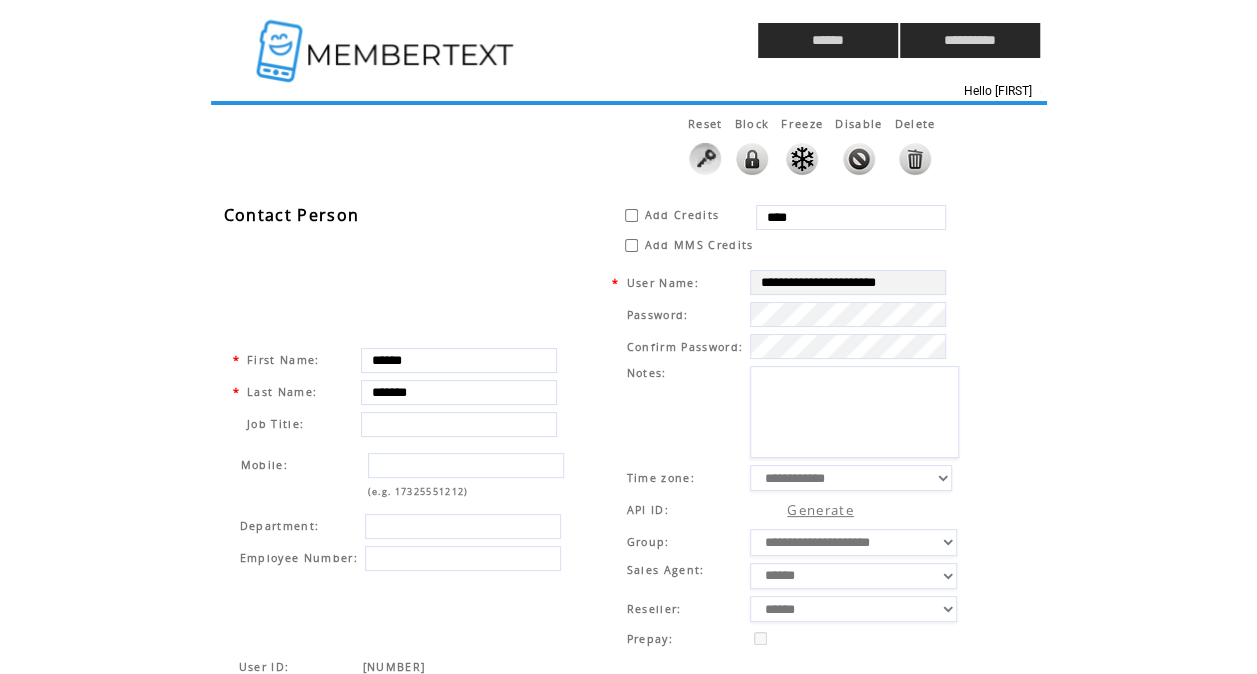click on "* First Name: ******
* Last Name: *******
Job Title:
Mobile:
(e.g. 17325551212)
Department:
Employee Number:" at bounding box center (413, 459) 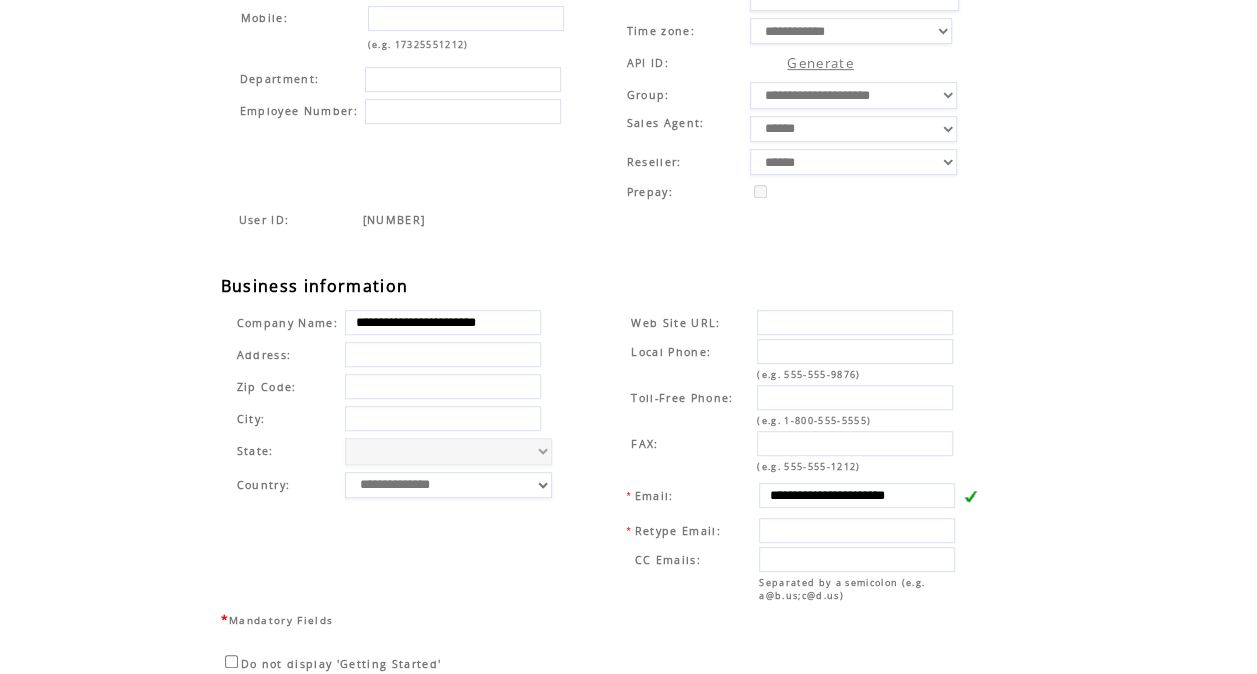 scroll, scrollTop: 545, scrollLeft: 0, axis: vertical 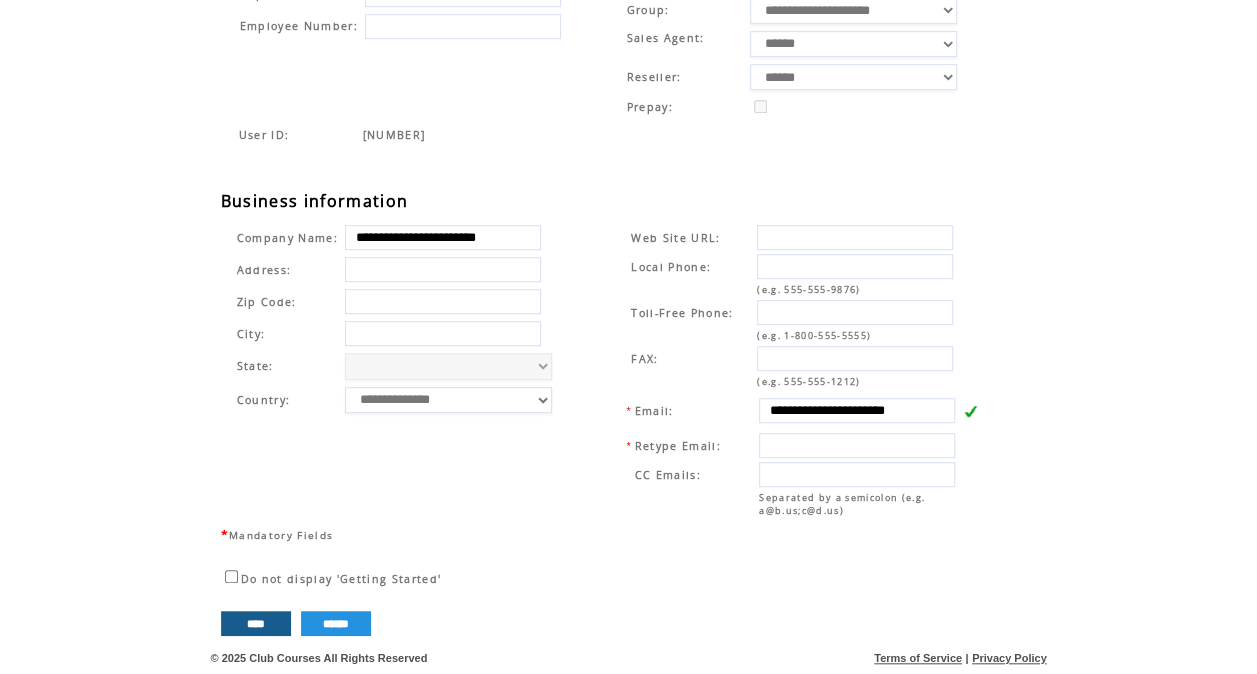 click on "****" at bounding box center [256, 623] 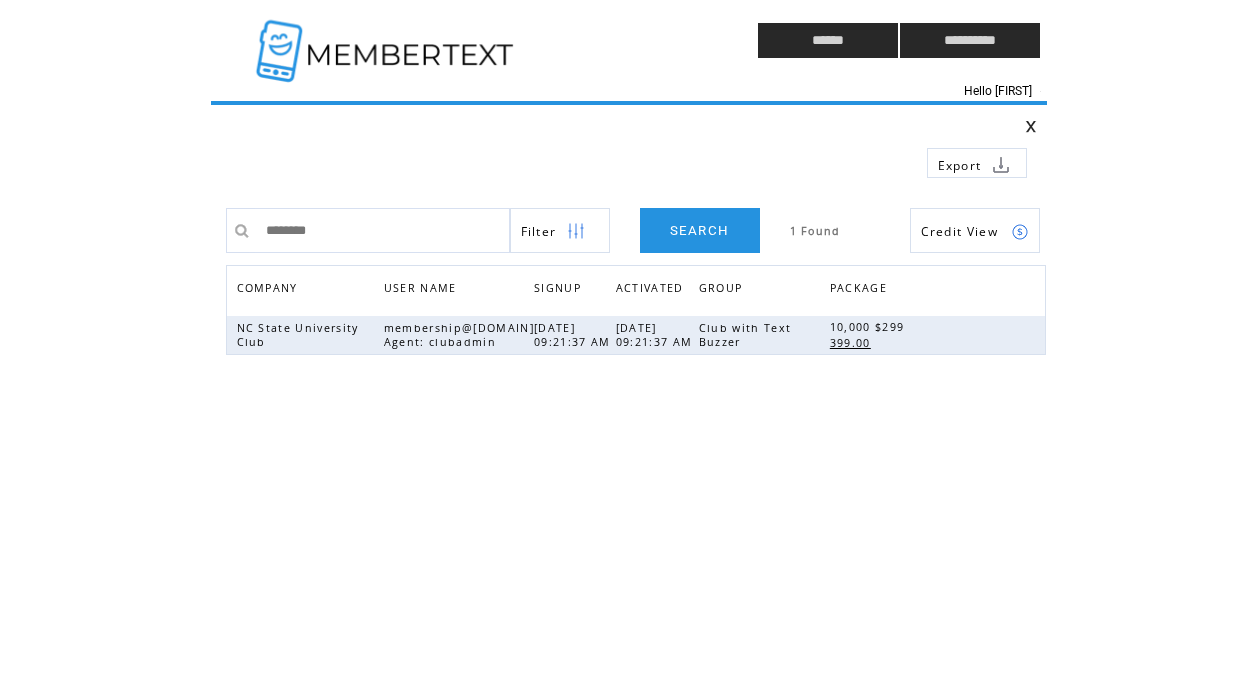 scroll, scrollTop: 0, scrollLeft: 0, axis: both 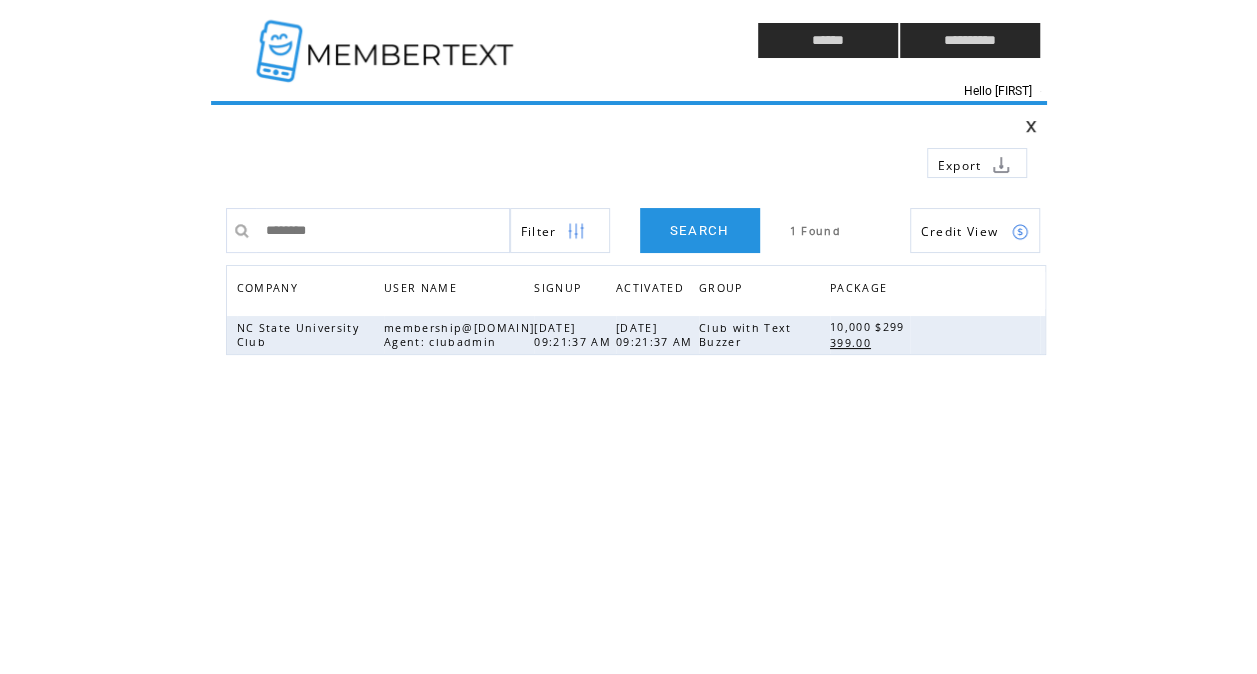 drag, startPoint x: 366, startPoint y: 236, endPoint x: 153, endPoint y: 214, distance: 214.13313 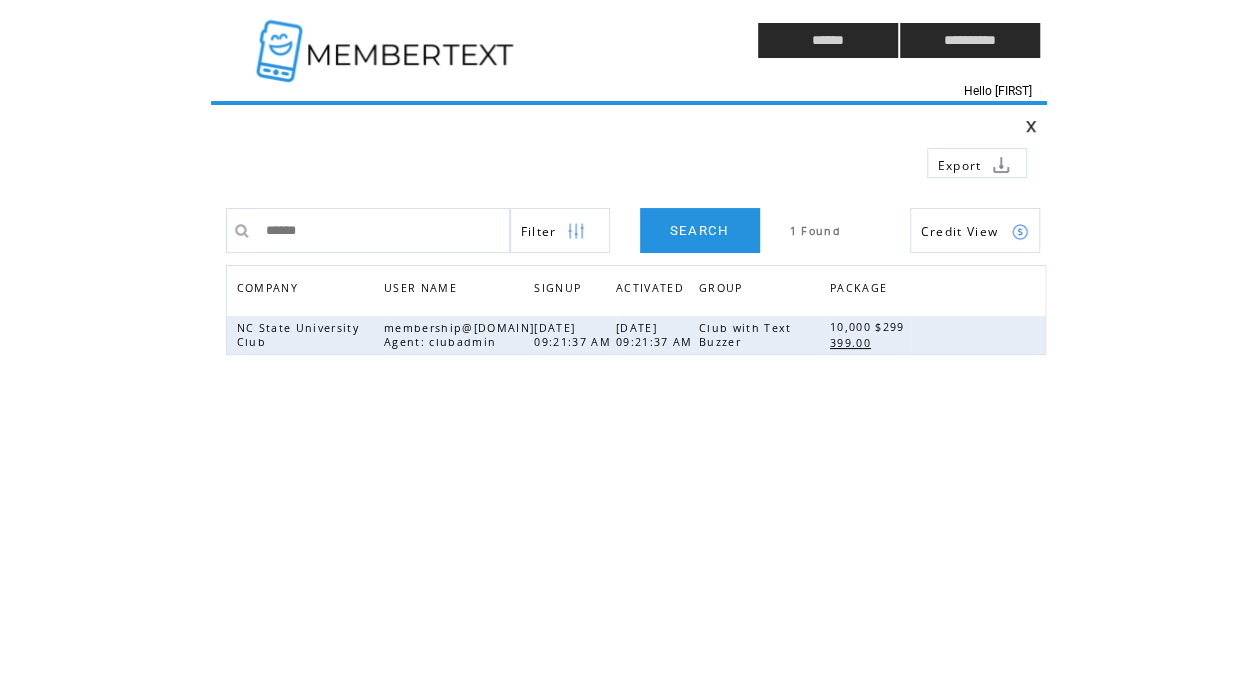 type on "*******" 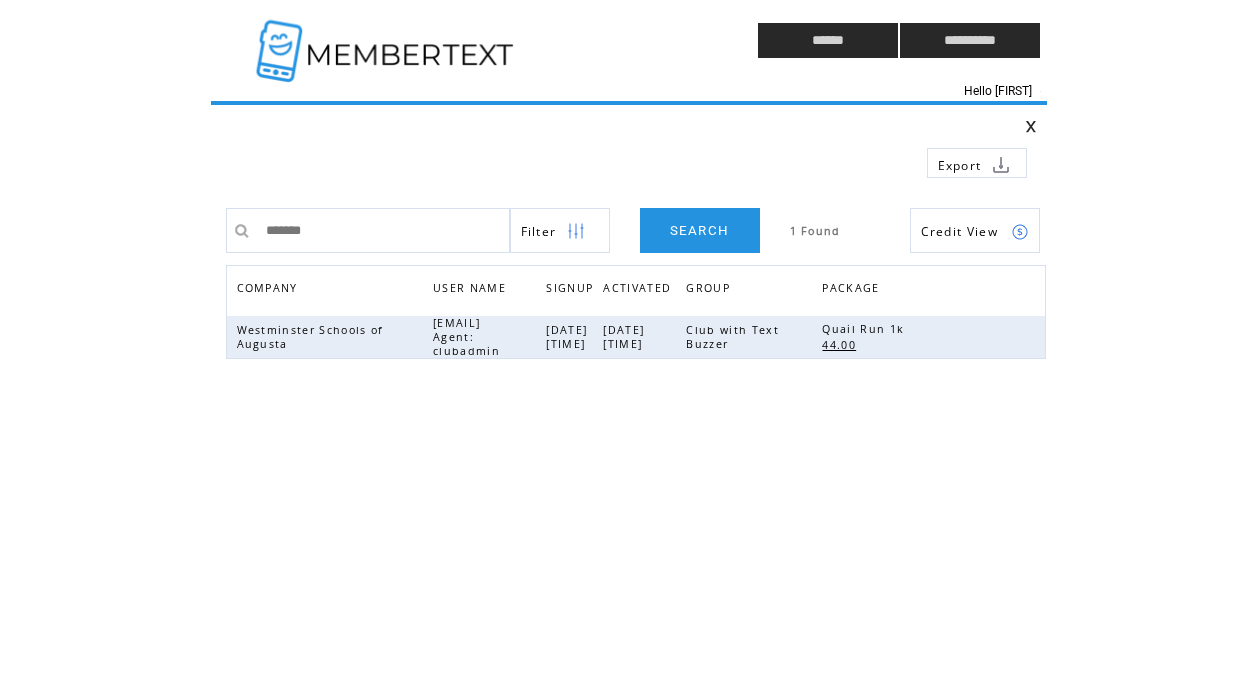 scroll, scrollTop: 0, scrollLeft: 0, axis: both 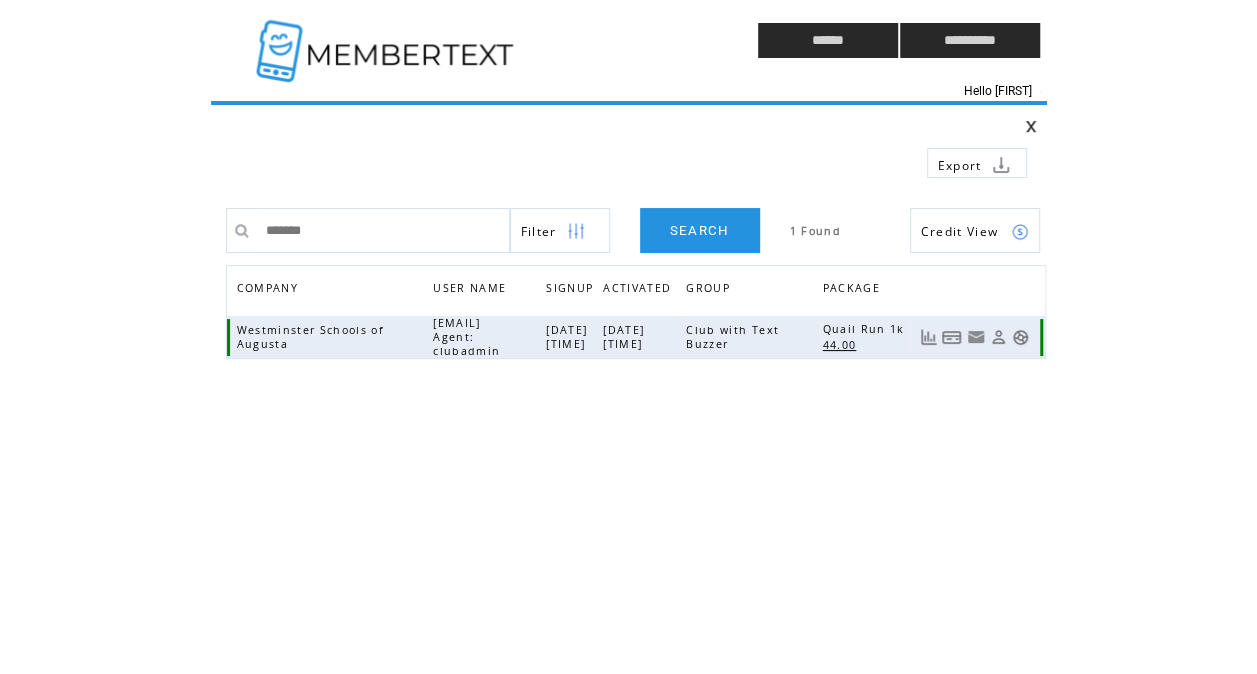 click at bounding box center (1020, 337) 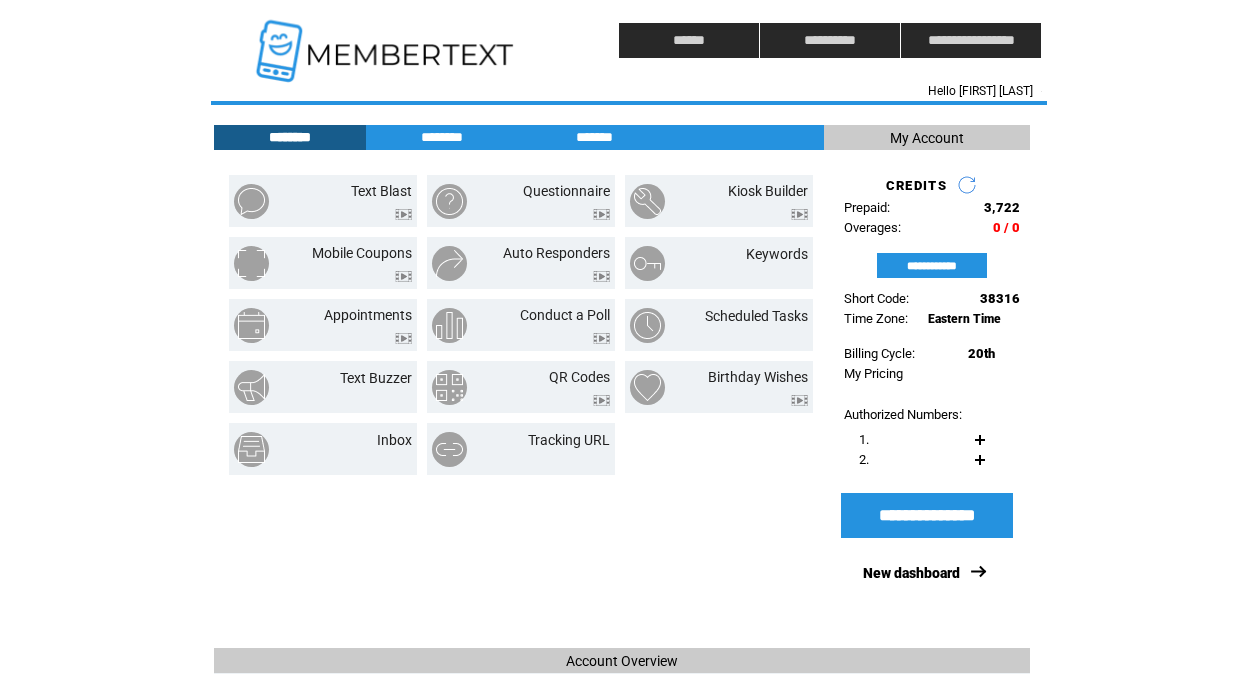 scroll, scrollTop: 0, scrollLeft: 0, axis: both 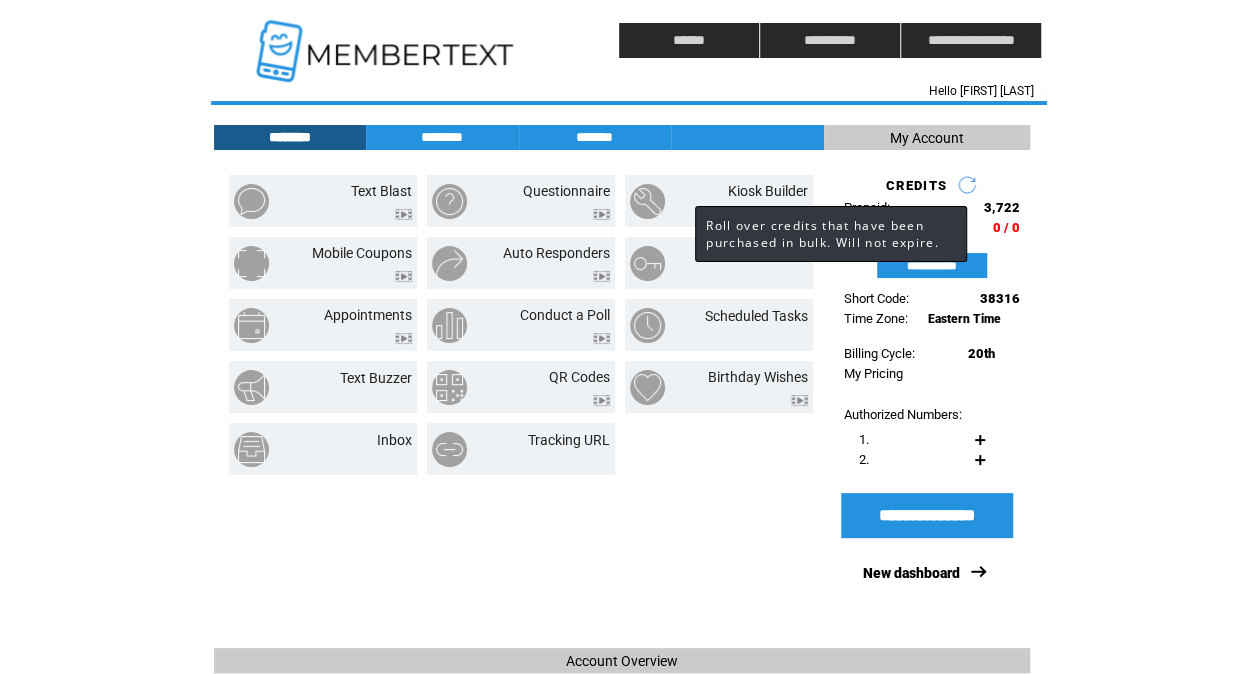 click on "3,722" at bounding box center [1002, 207] 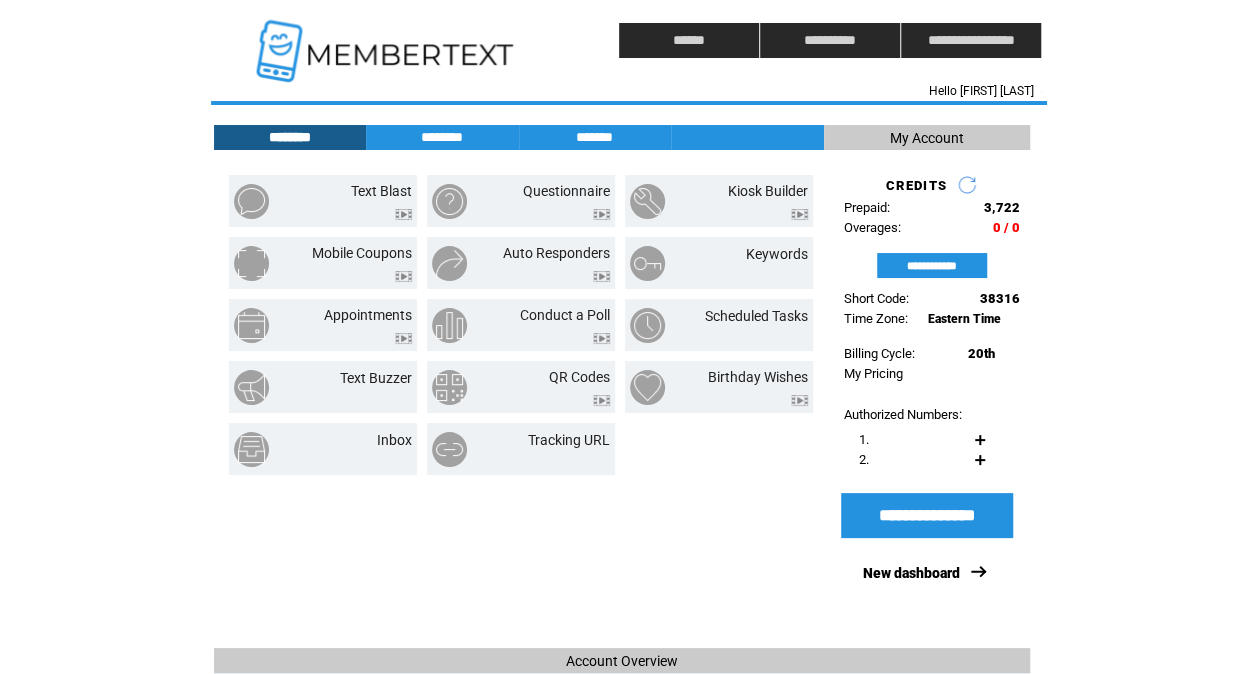 click on "Text Blast Questionnaire Kiosk Builder Mobilecoupons" at bounding box center [519, 404] 